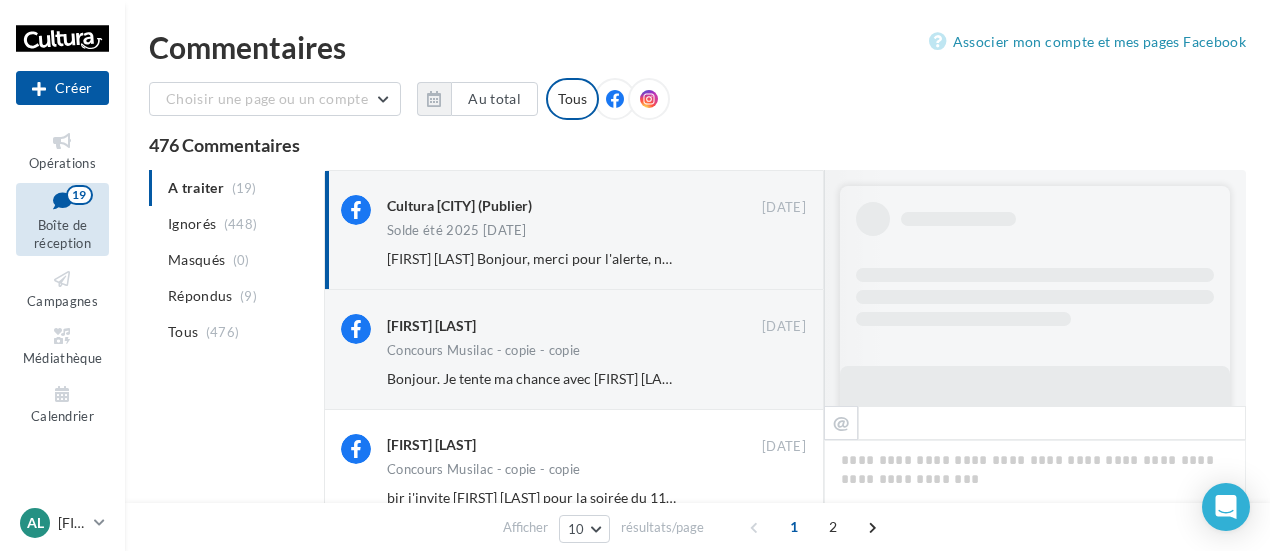 scroll, scrollTop: 0, scrollLeft: 0, axis: both 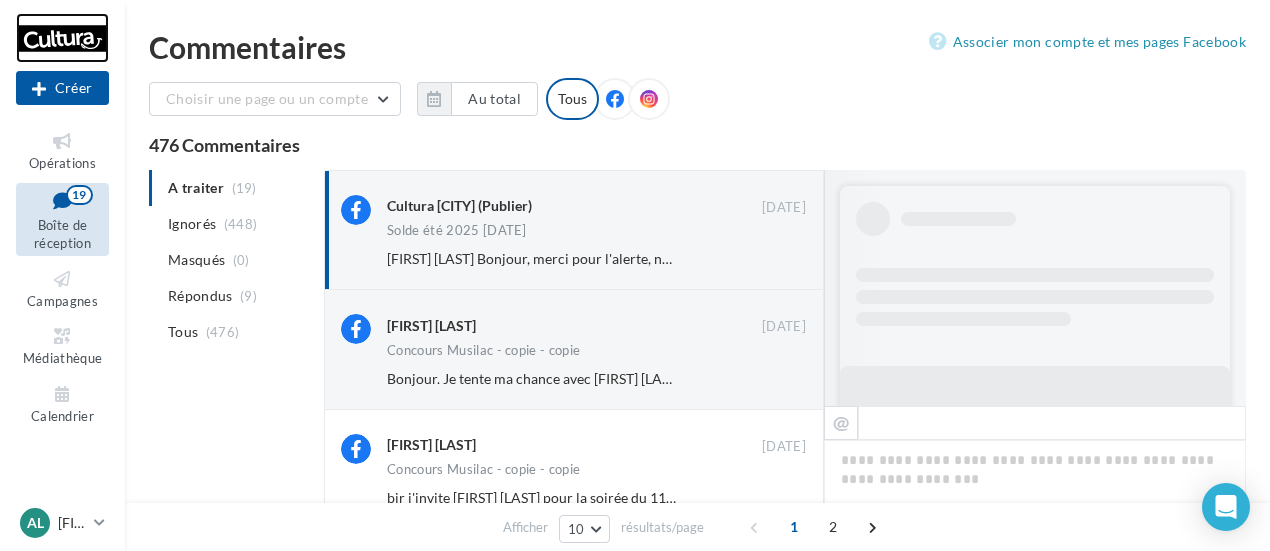 click at bounding box center [62, 38] 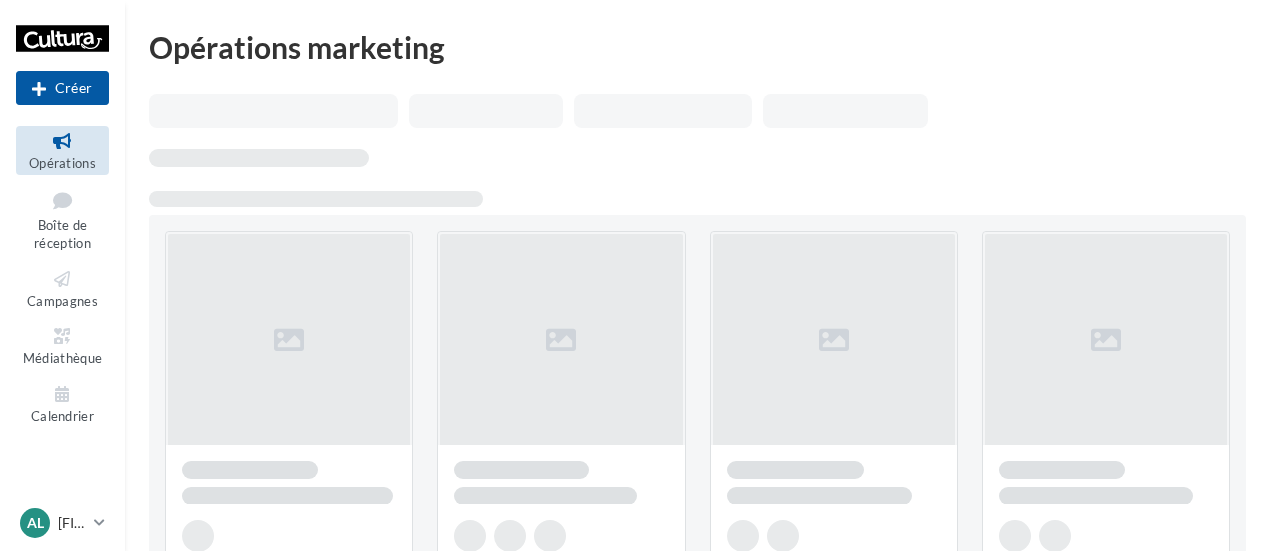 scroll, scrollTop: 0, scrollLeft: 0, axis: both 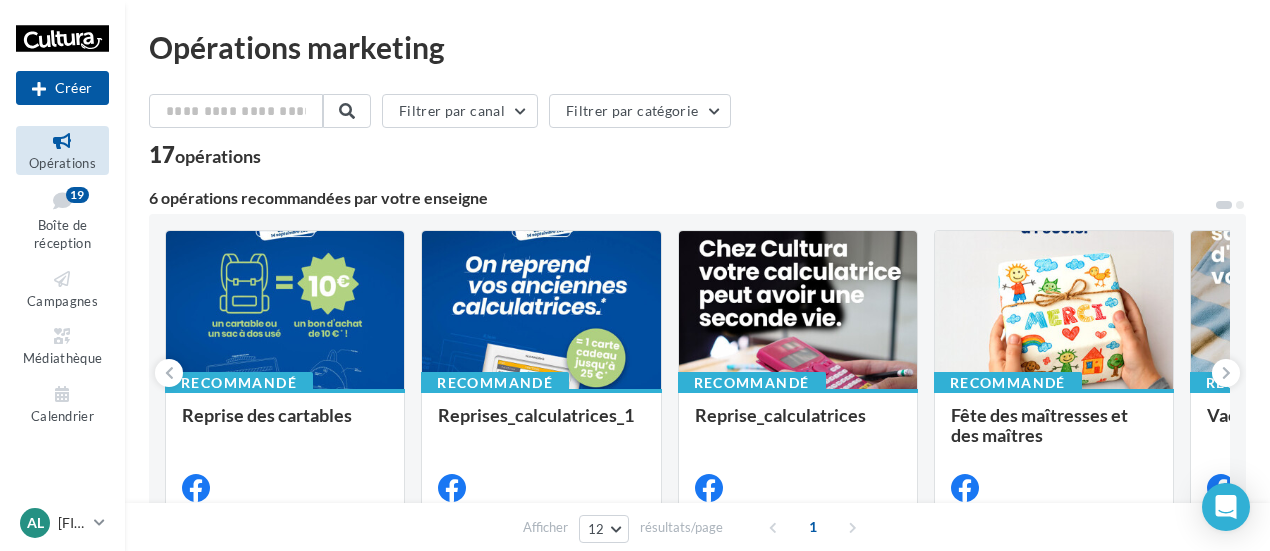 click on "Opérations" at bounding box center (62, 163) 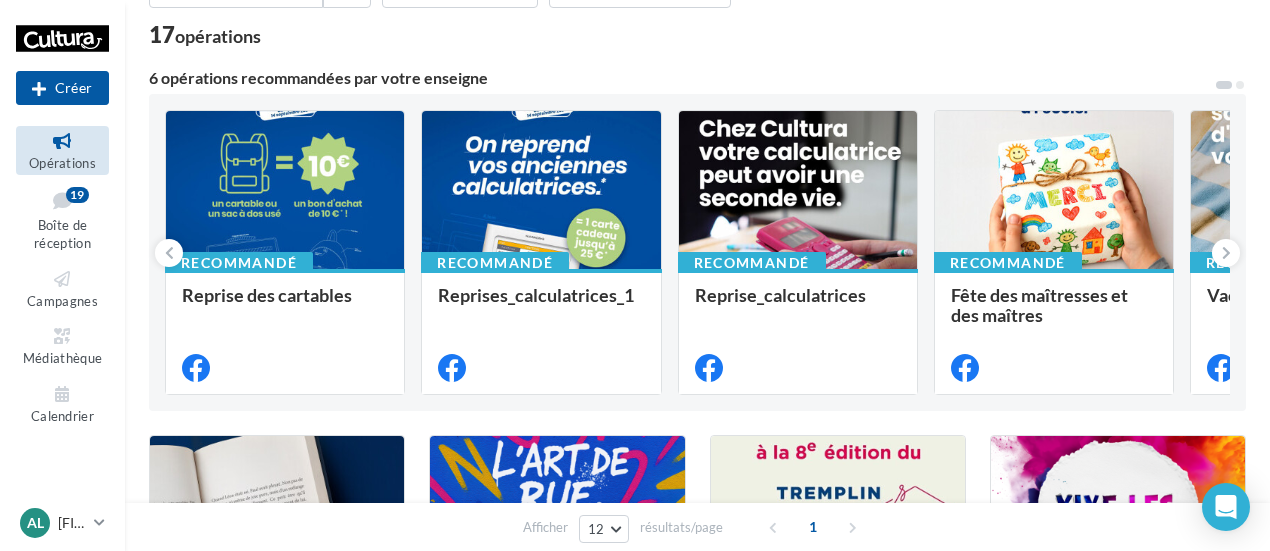 scroll, scrollTop: 126, scrollLeft: 0, axis: vertical 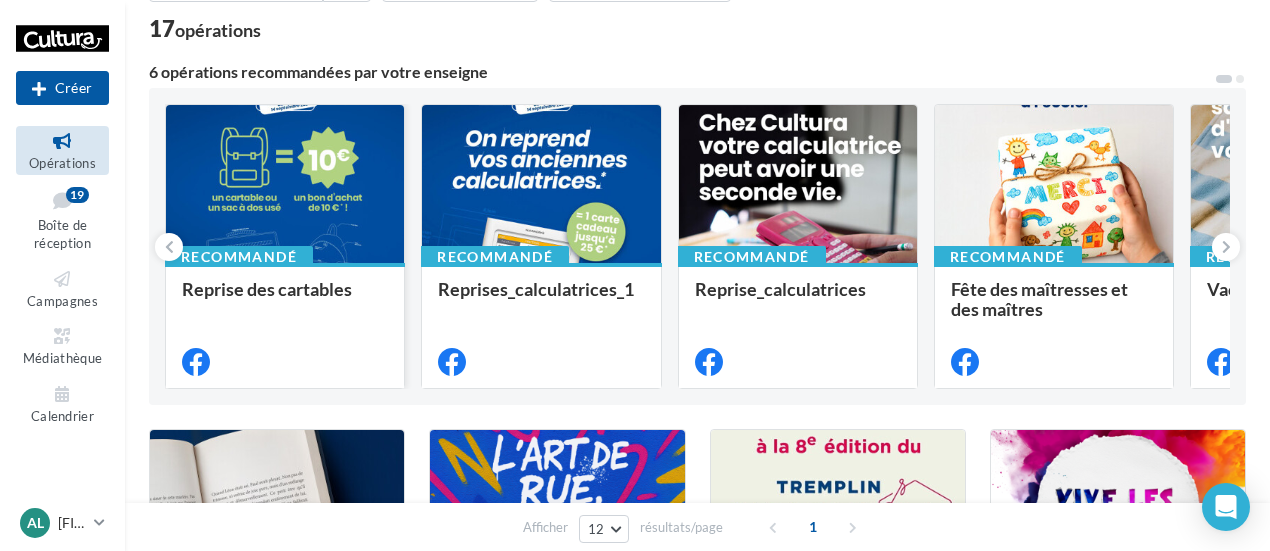 click at bounding box center [285, 185] 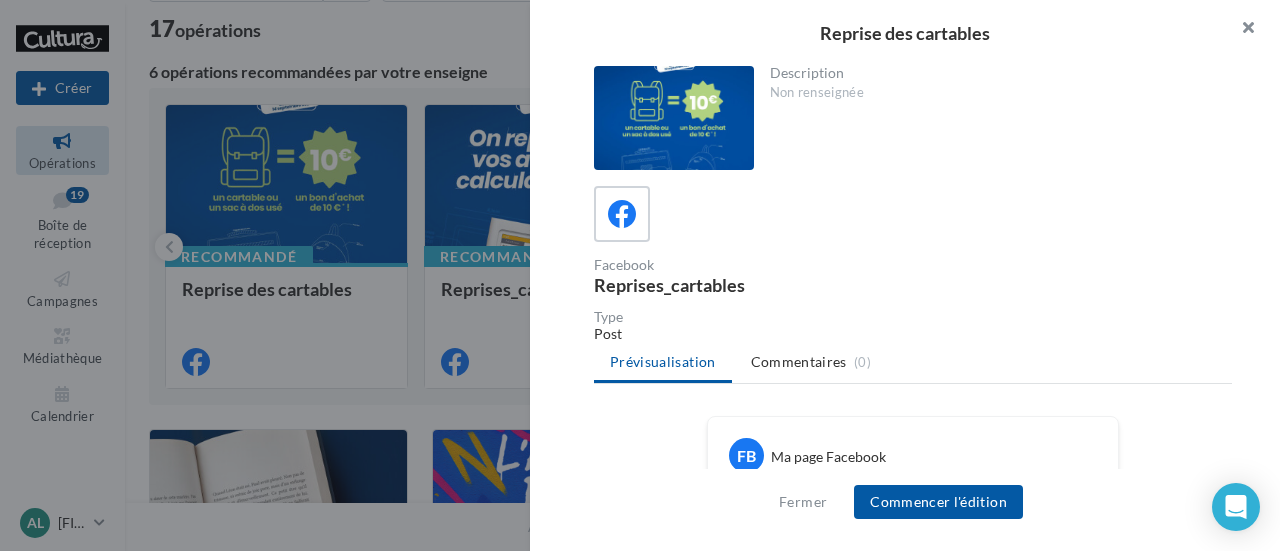 click at bounding box center [1240, 30] 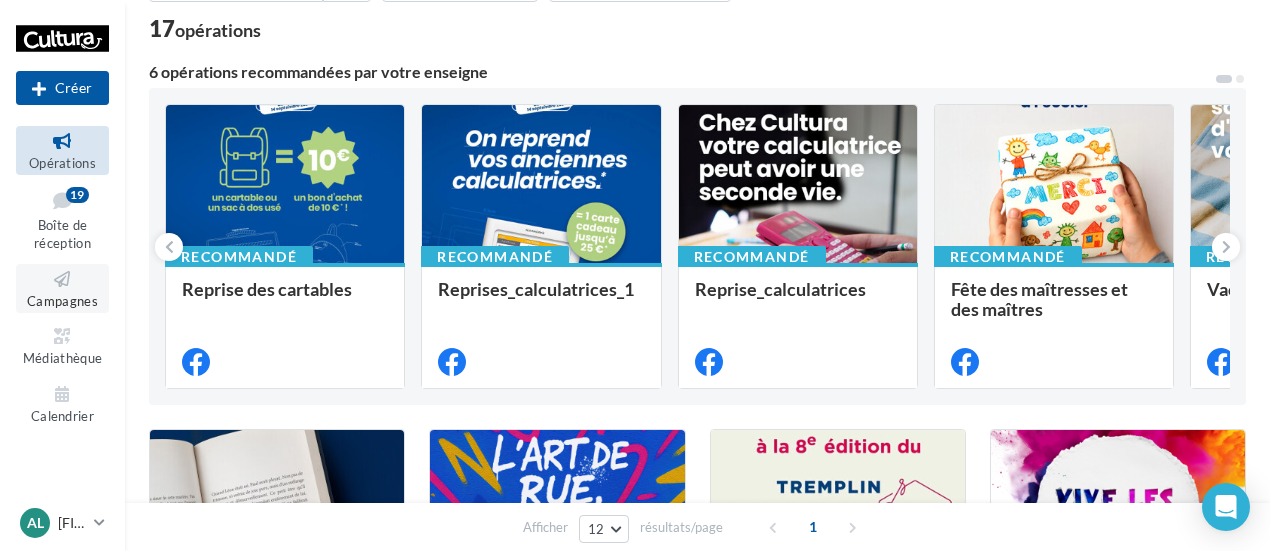 click at bounding box center (62, 279) 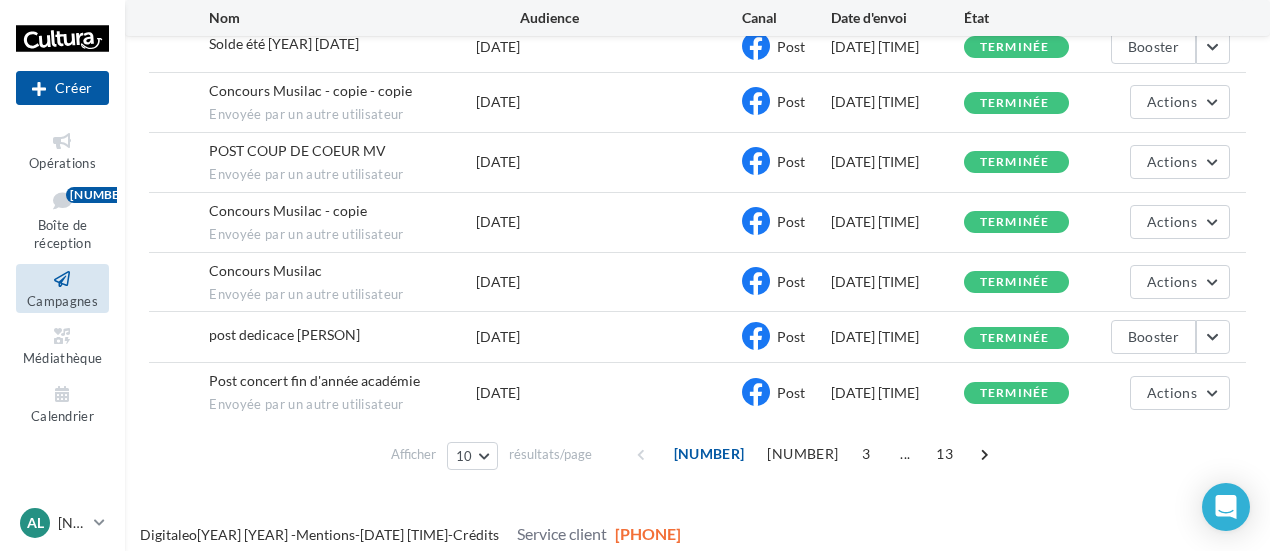 scroll, scrollTop: 442, scrollLeft: 0, axis: vertical 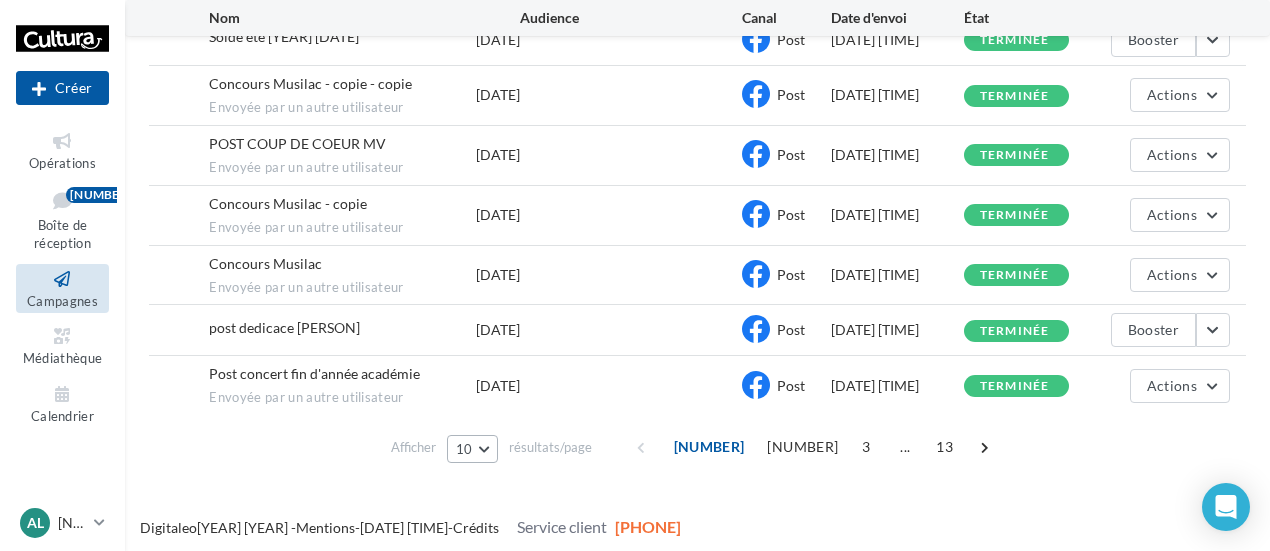 click on "[NUMBER]" at bounding box center (472, 449) 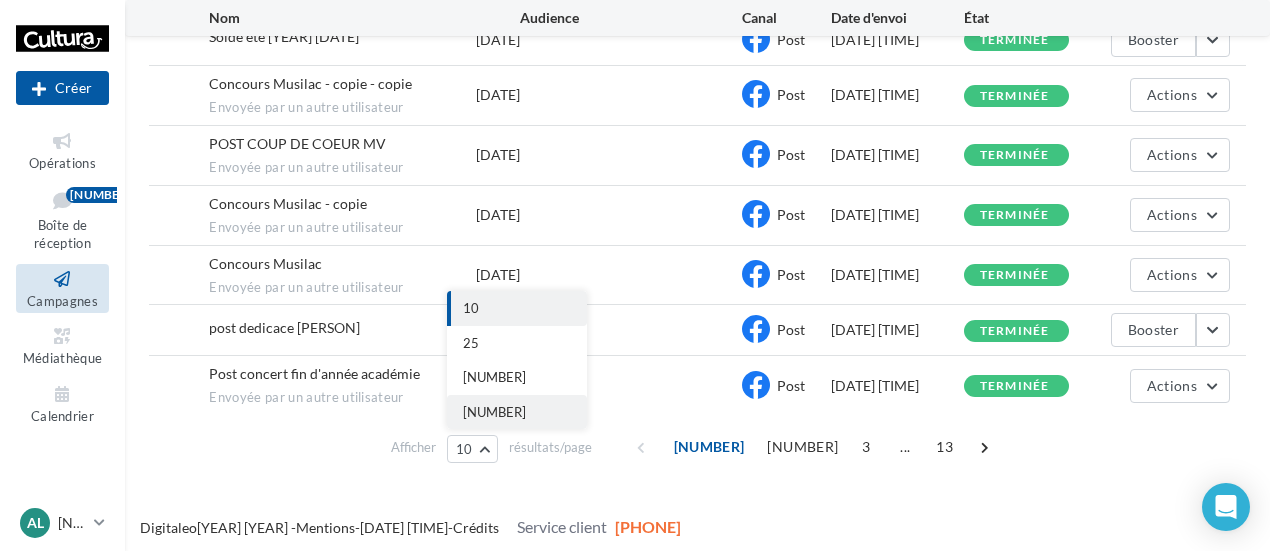 click on "100" at bounding box center [517, 308] 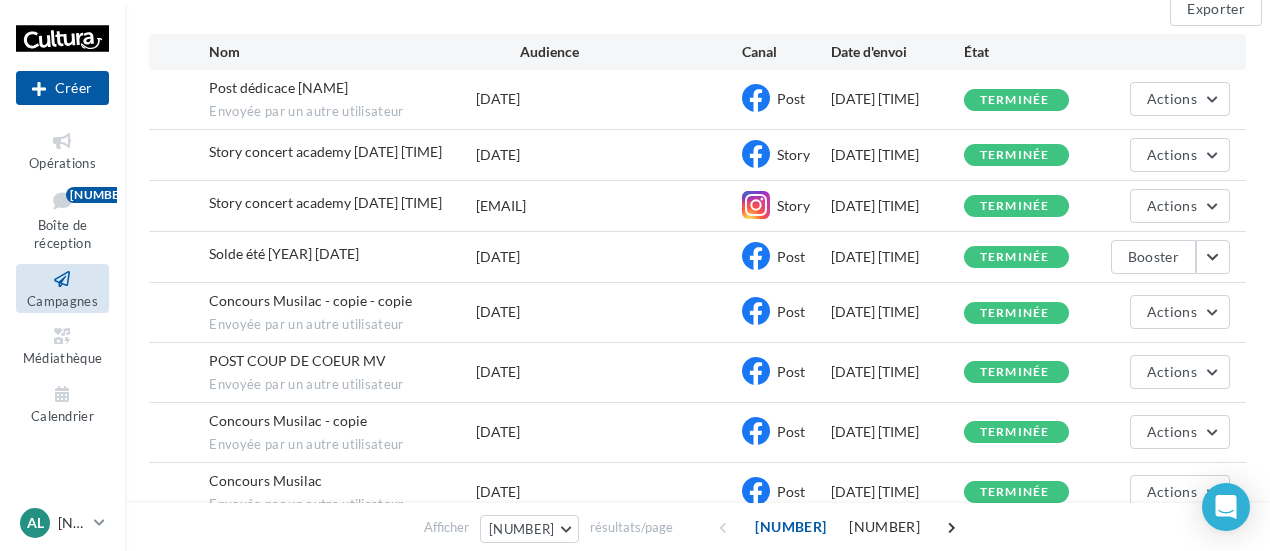 scroll, scrollTop: 0, scrollLeft: 0, axis: both 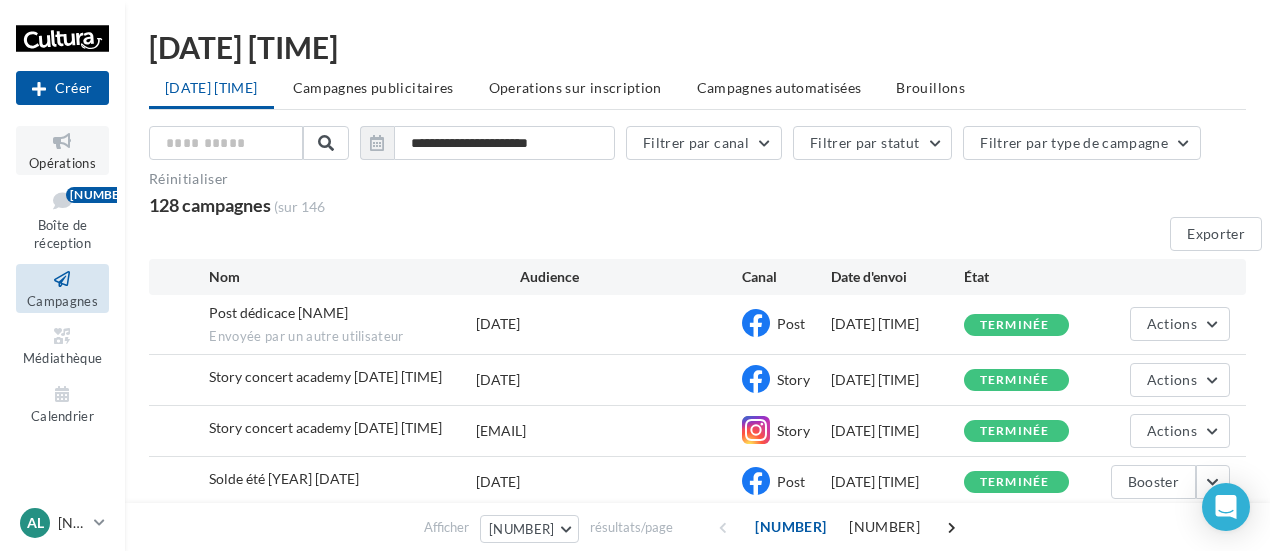 click at bounding box center (62, 141) 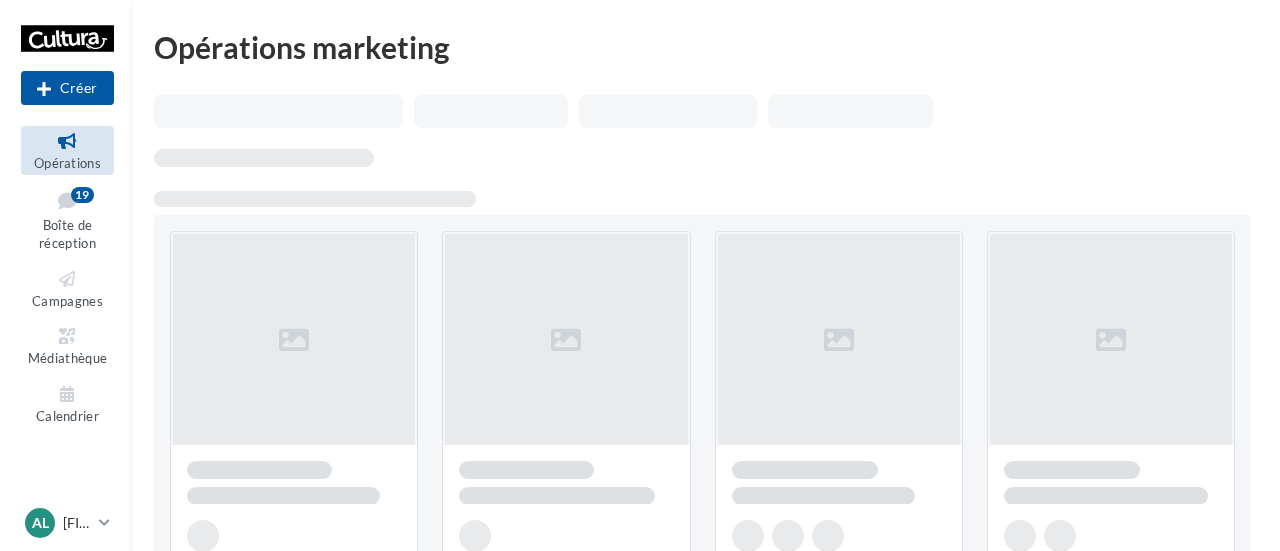 scroll, scrollTop: 0, scrollLeft: 0, axis: both 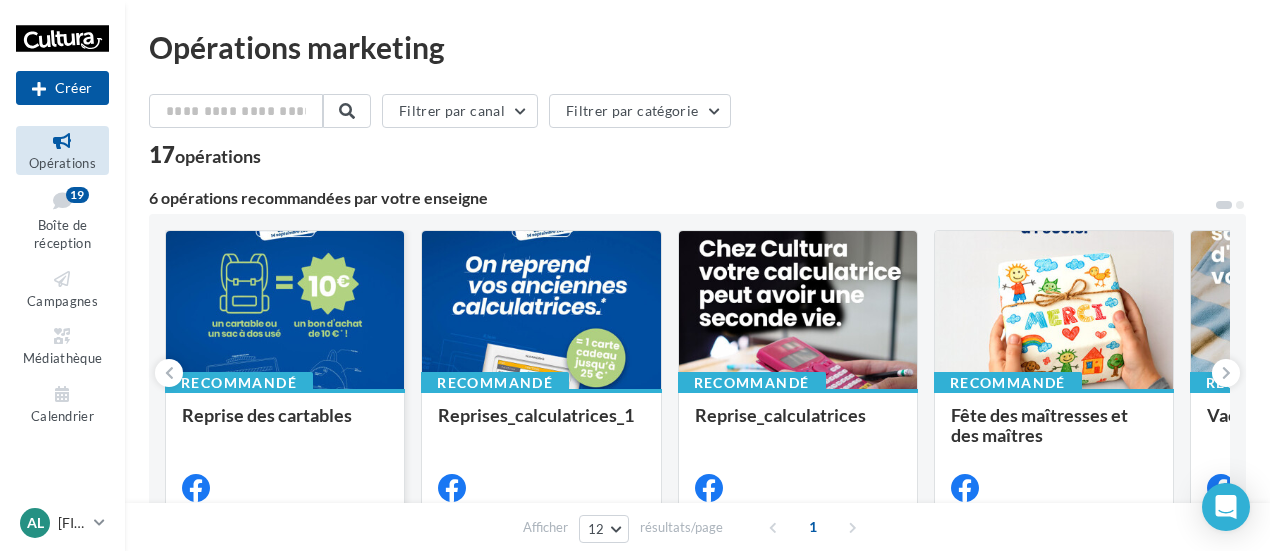 click at bounding box center (285, 311) 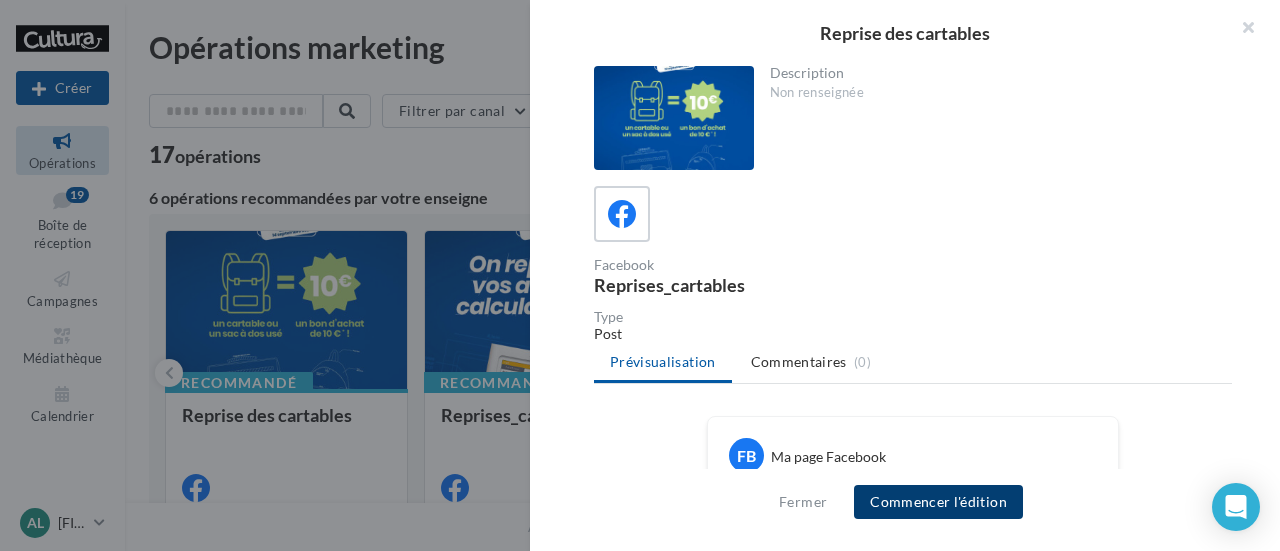 click on "Commencer l'édition" at bounding box center [938, 502] 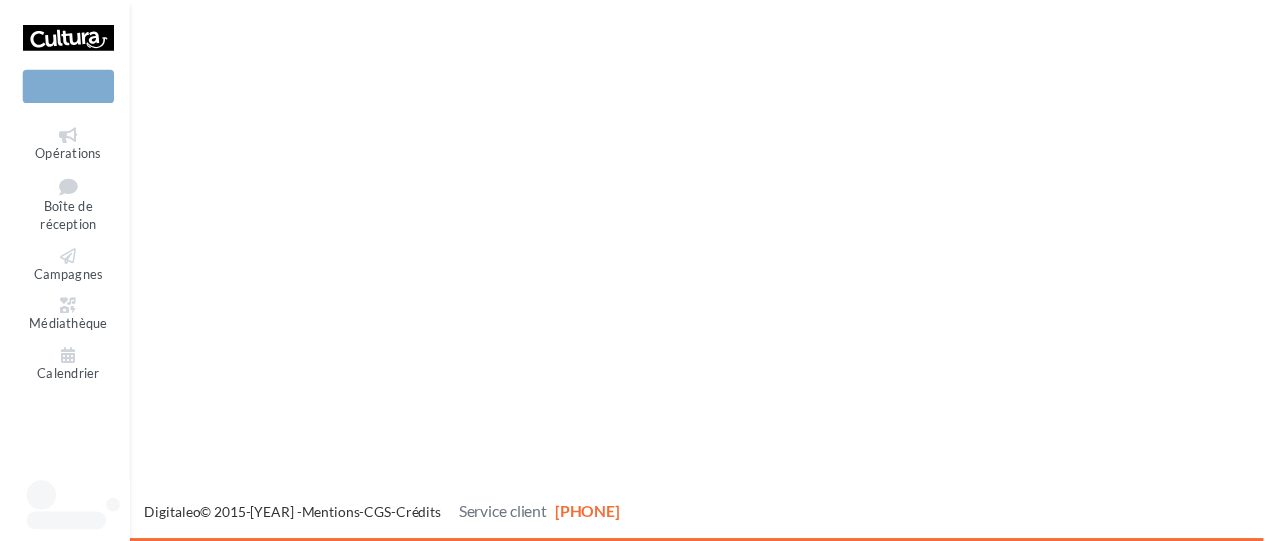 scroll, scrollTop: 0, scrollLeft: 0, axis: both 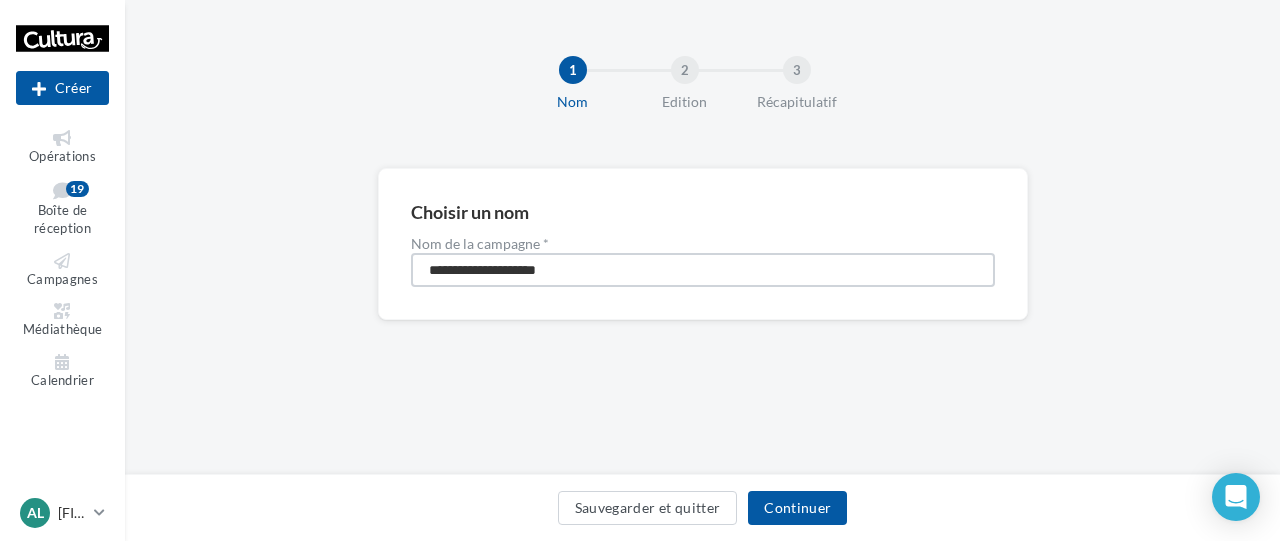 click on "**********" at bounding box center (703, 270) 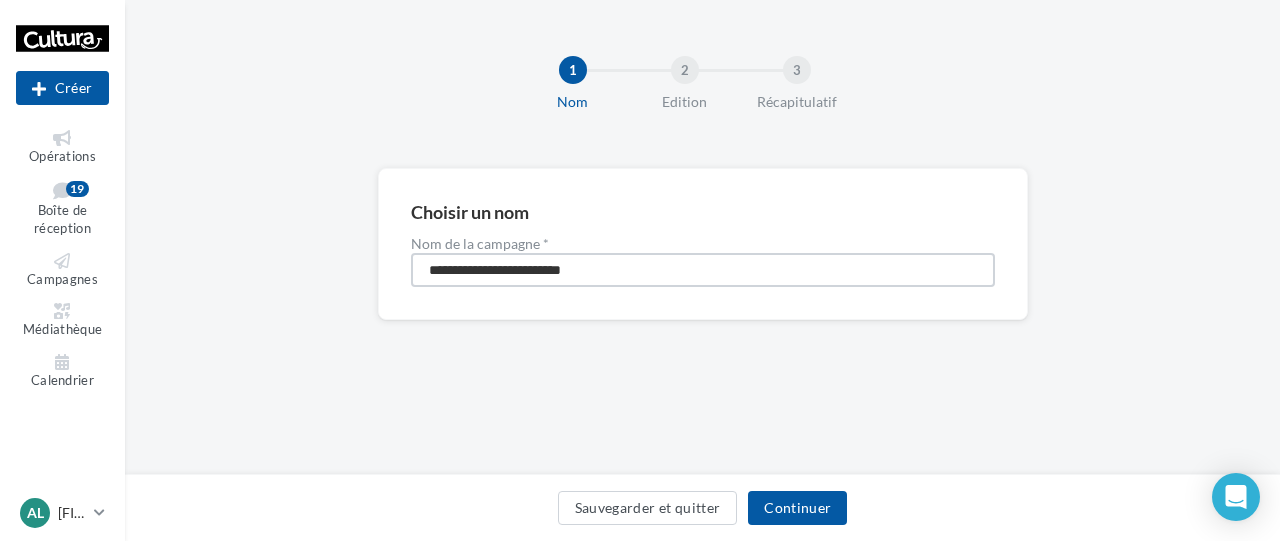 click on "**********" at bounding box center (703, 270) 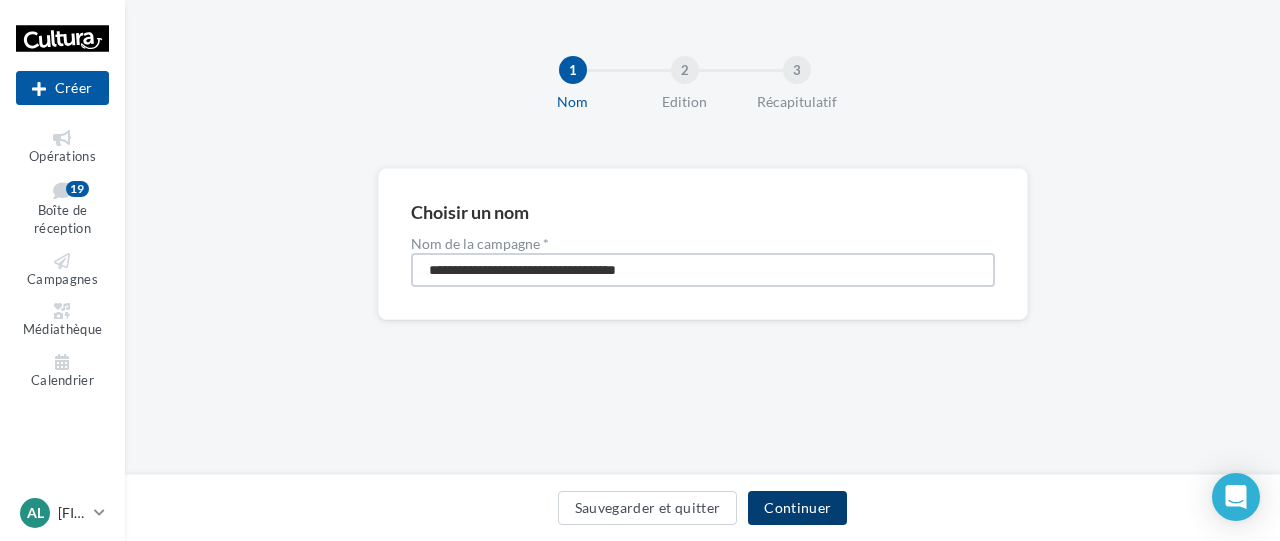 type on "**********" 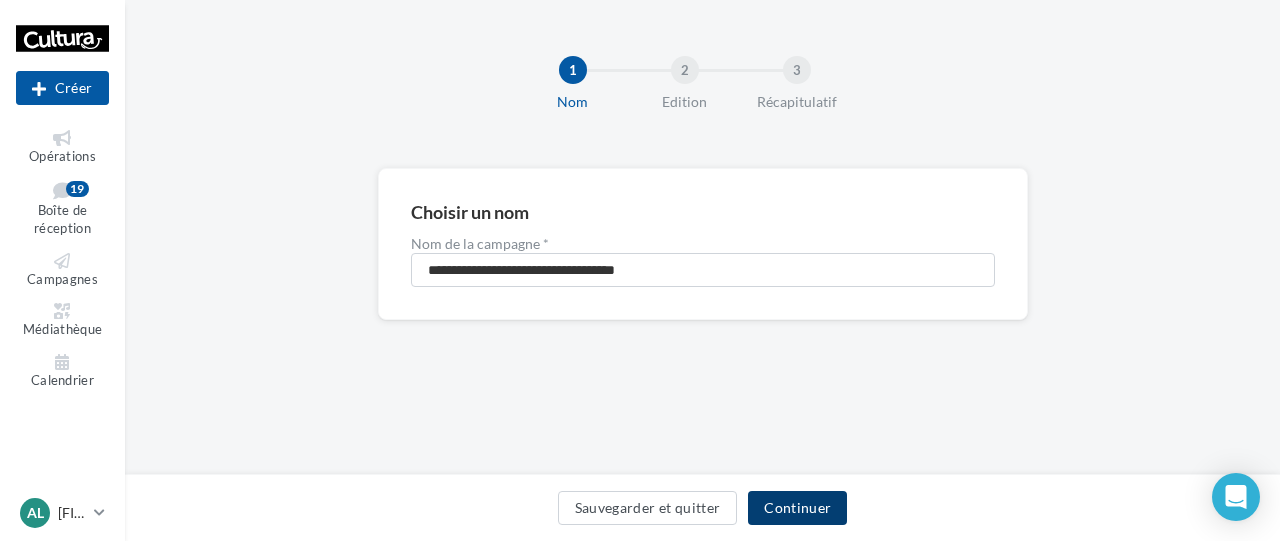 click on "Continuer" at bounding box center [797, 508] 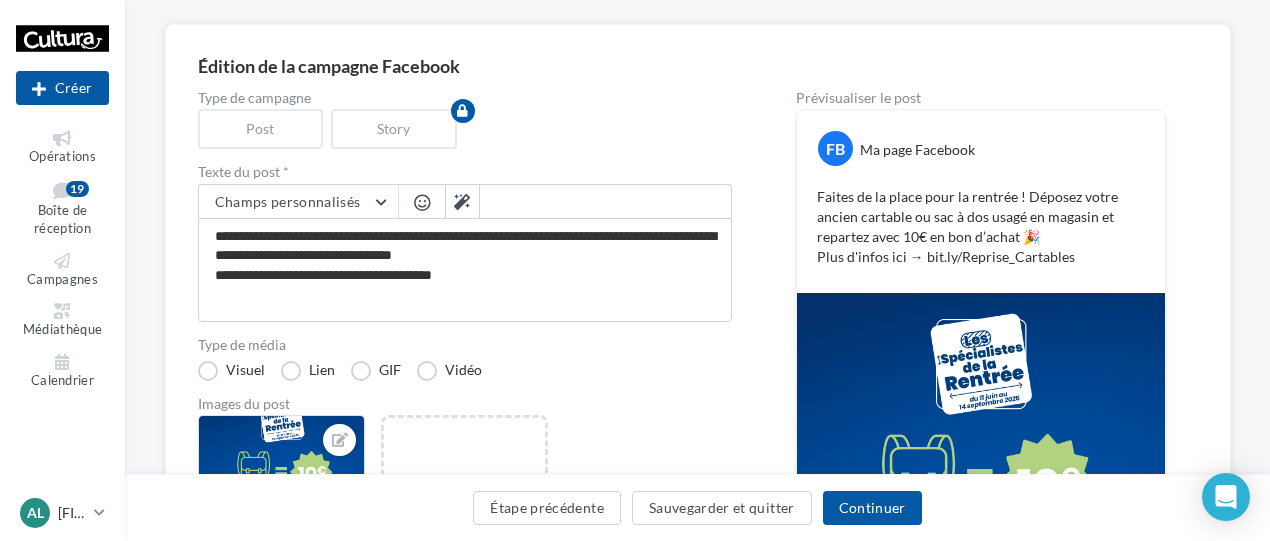 scroll, scrollTop: 156, scrollLeft: 0, axis: vertical 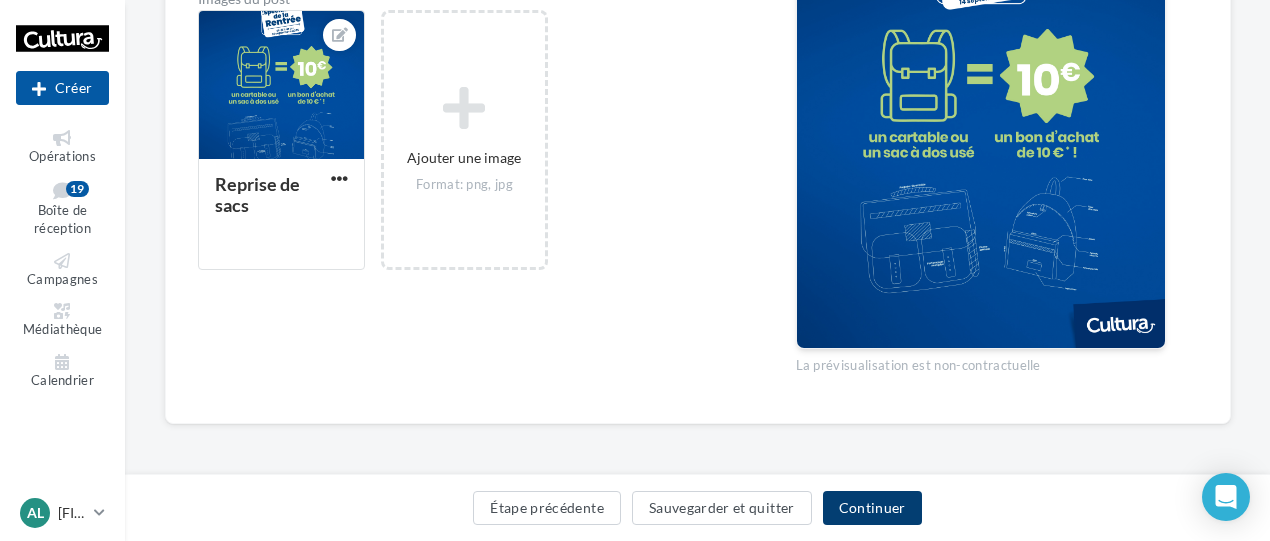 click on "Continuer" at bounding box center [872, 508] 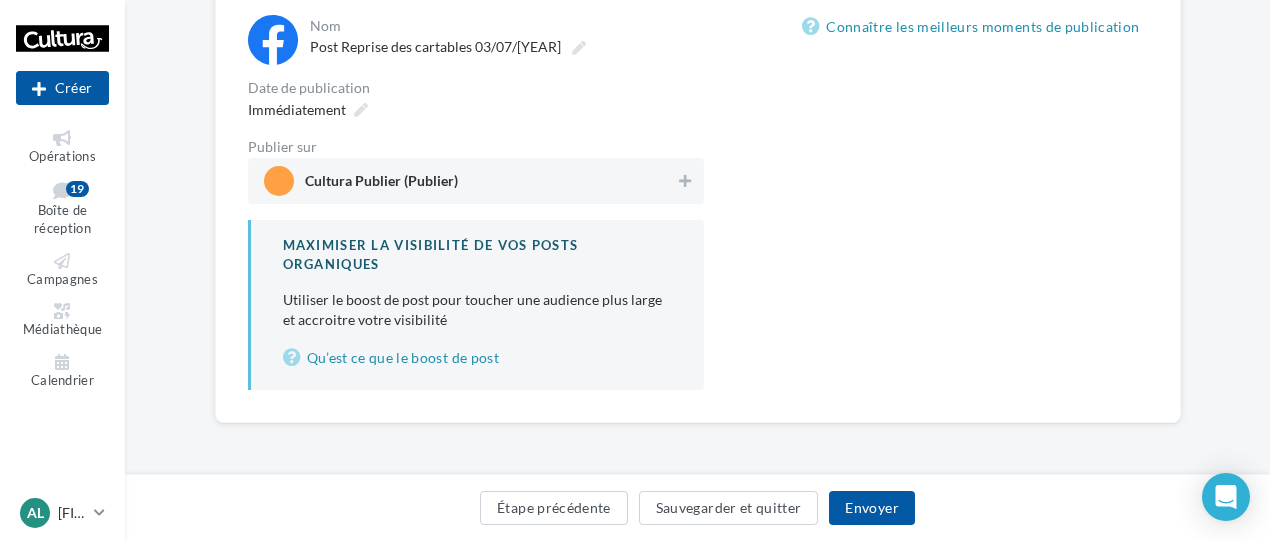 scroll, scrollTop: 218, scrollLeft: 0, axis: vertical 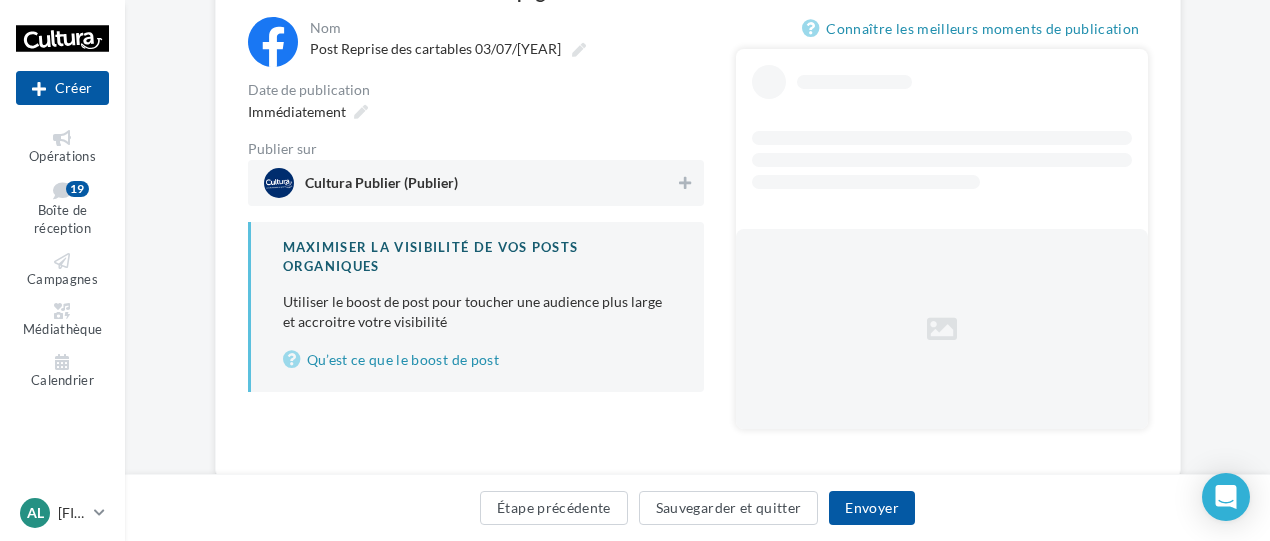 click on "Cultura Publier (Publier)" at bounding box center [470, 183] 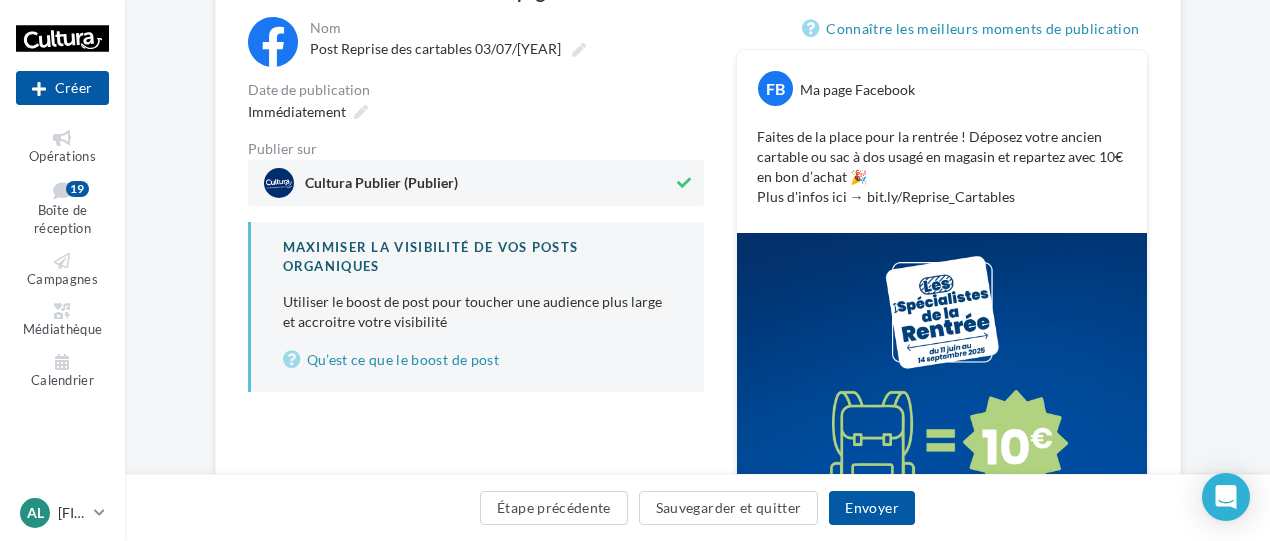 scroll, scrollTop: 62, scrollLeft: 0, axis: vertical 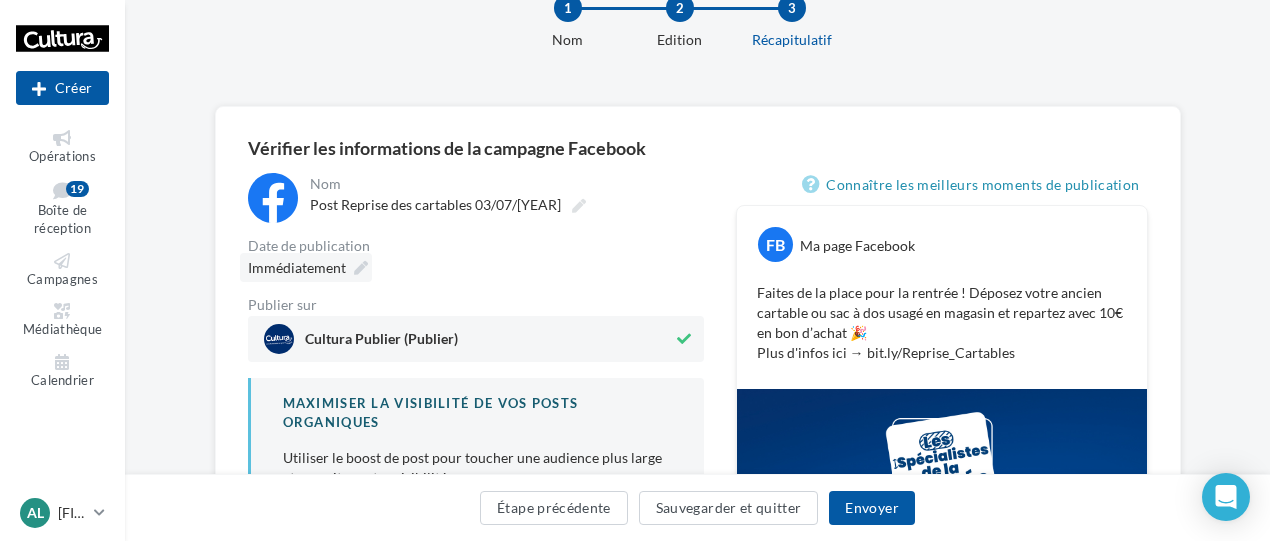 click on "Immédiatement" at bounding box center (297, 268) 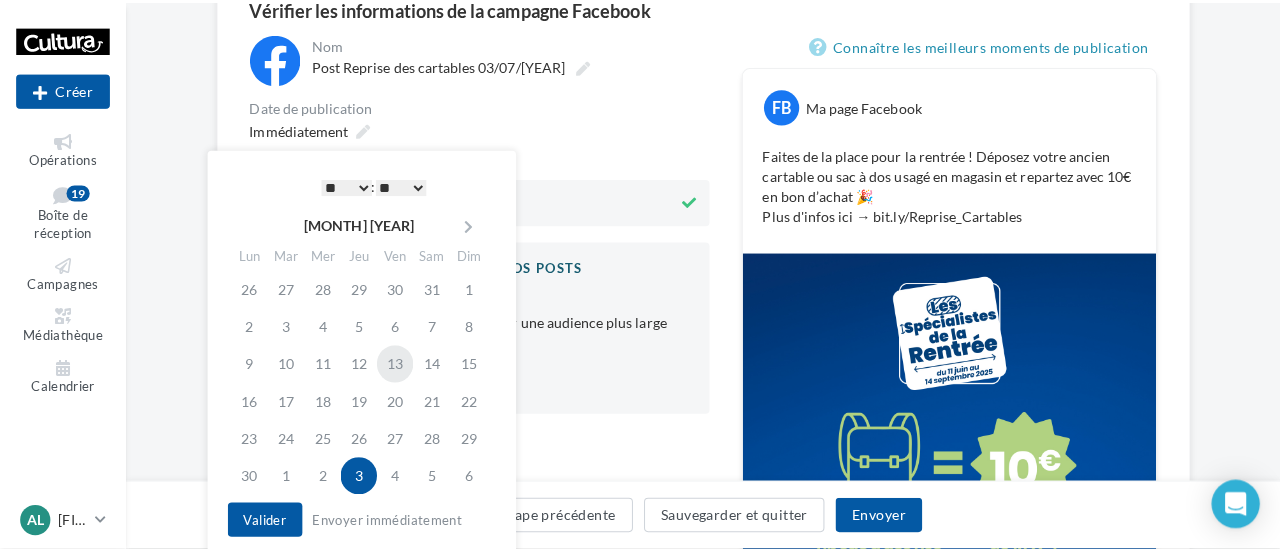 scroll, scrollTop: 206, scrollLeft: 0, axis: vertical 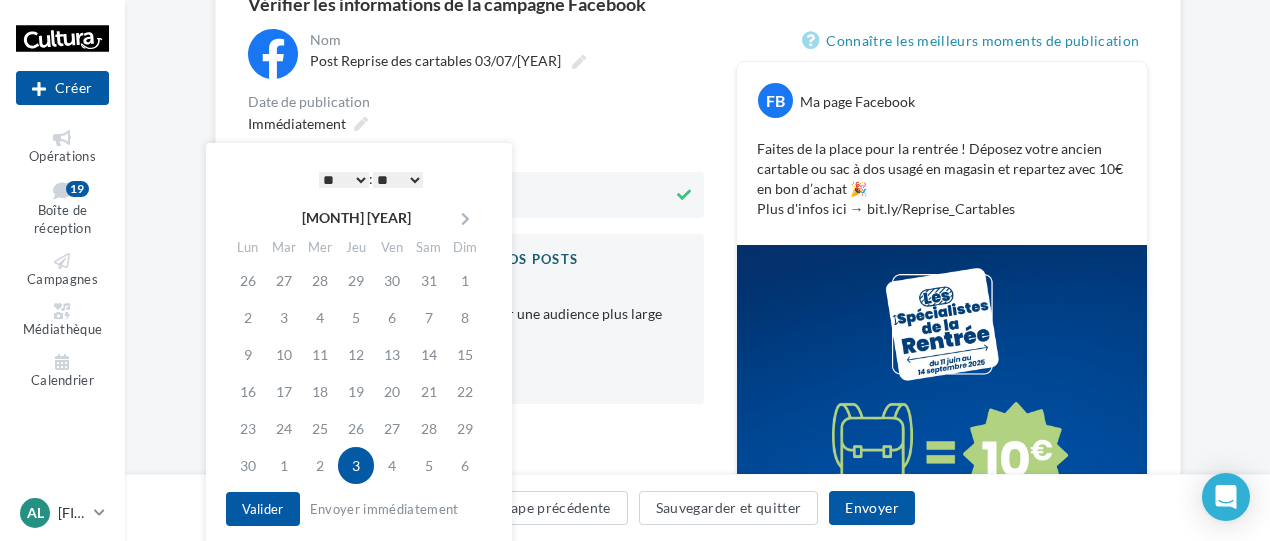 click on "* * * * * * * * * * ** ** ** ** ** ** ** ** ** ** ** ** ** **" at bounding box center (344, 180) 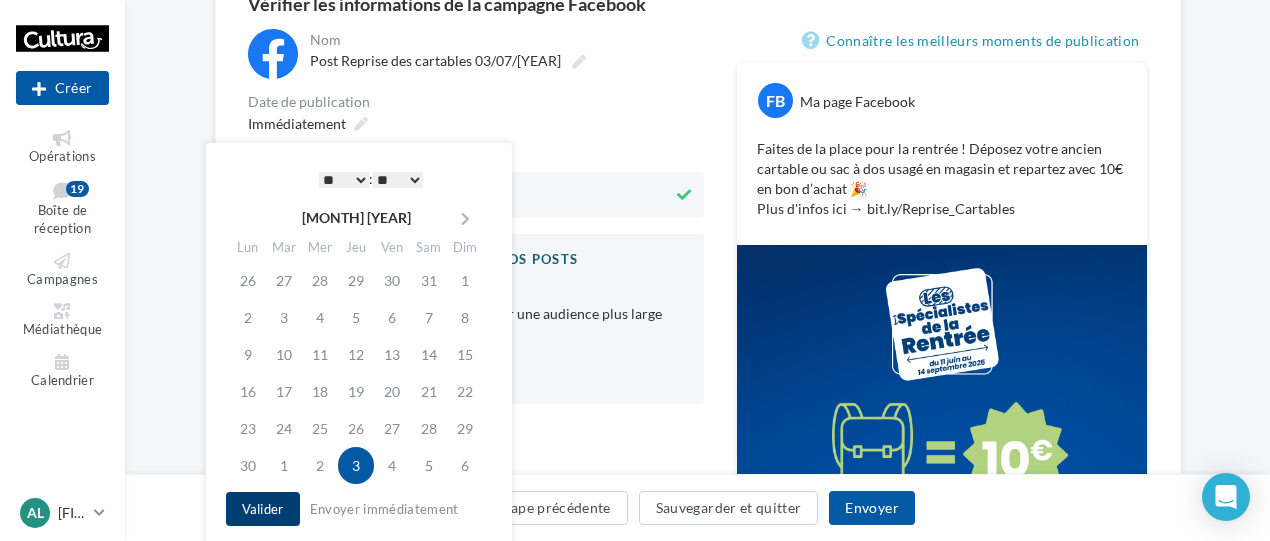 click on "Valider" at bounding box center [263, 509] 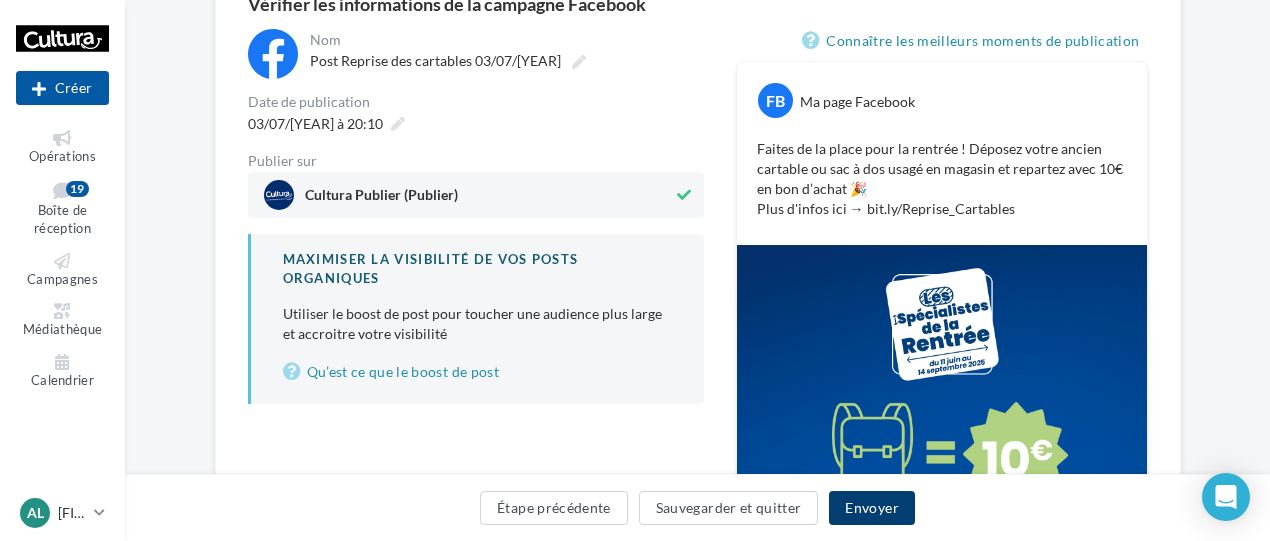 click on "Envoyer" at bounding box center (871, 508) 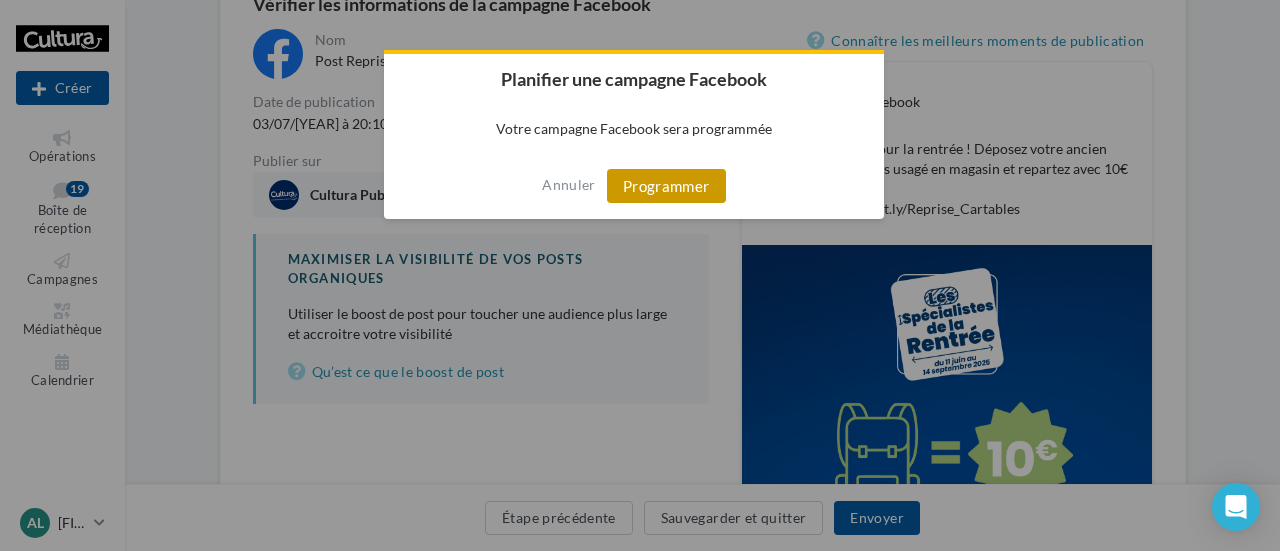 click on "Programmer" at bounding box center (666, 186) 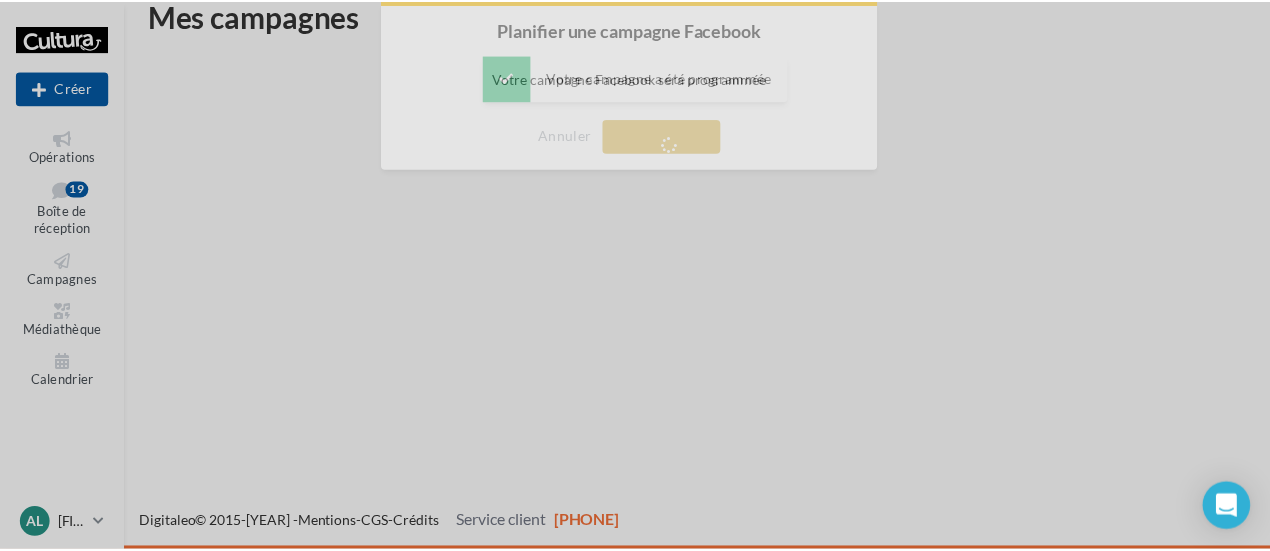 scroll, scrollTop: 32, scrollLeft: 0, axis: vertical 